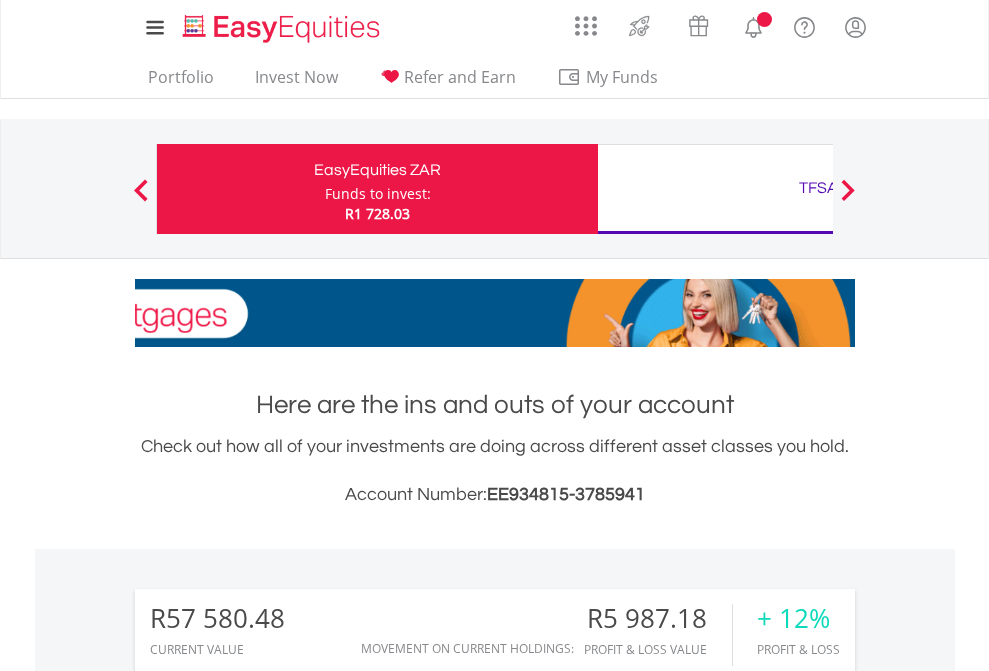scroll, scrollTop: 0, scrollLeft: 0, axis: both 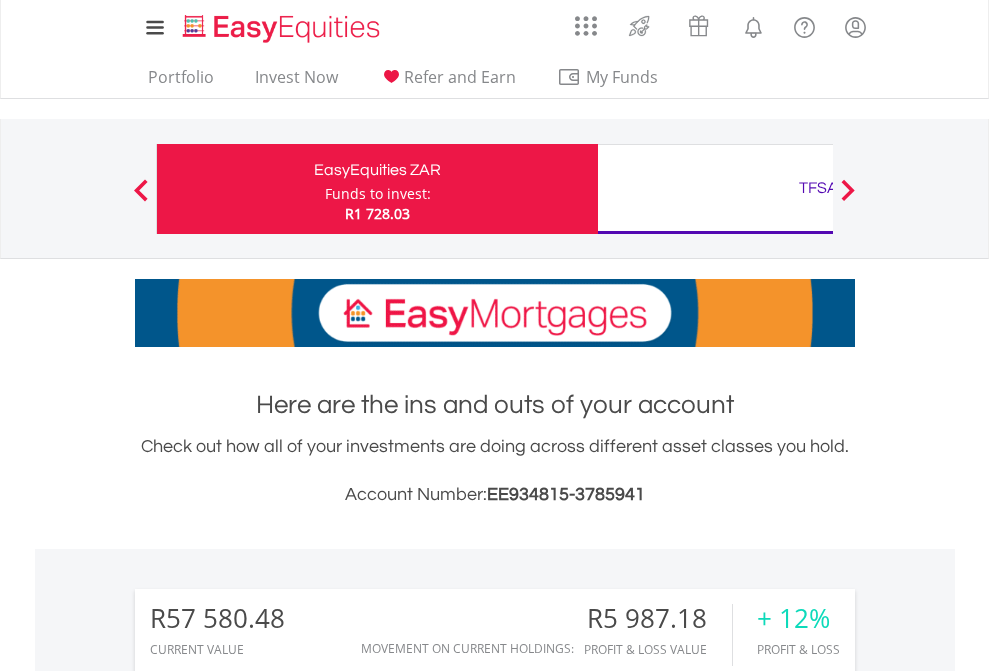 click on "Funds to invest:" at bounding box center [378, 194] 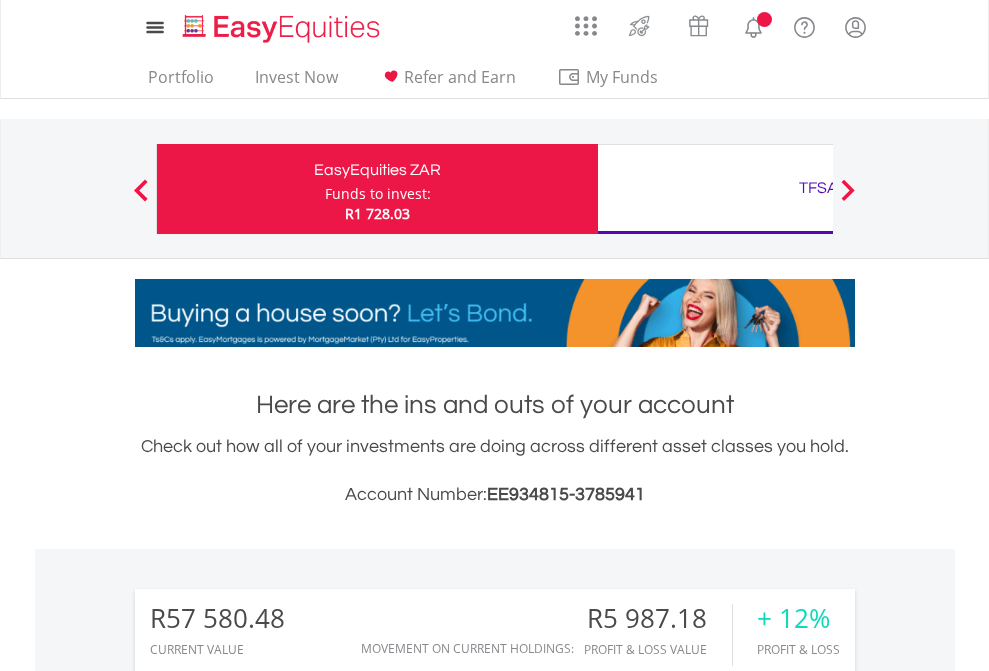 scroll, scrollTop: 0, scrollLeft: 0, axis: both 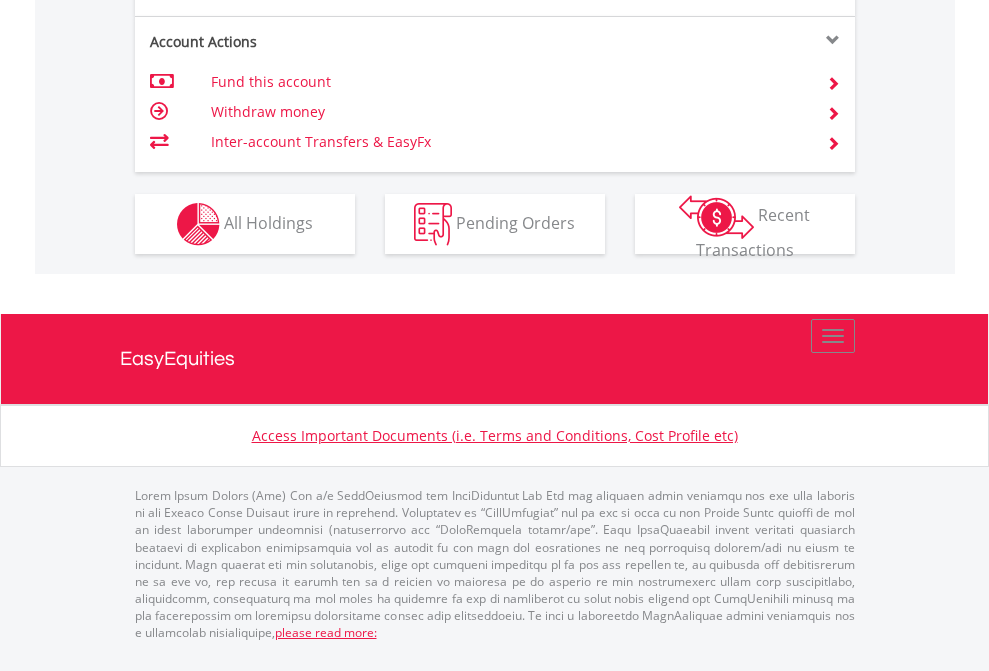 click on "Investment types" at bounding box center [706, -337] 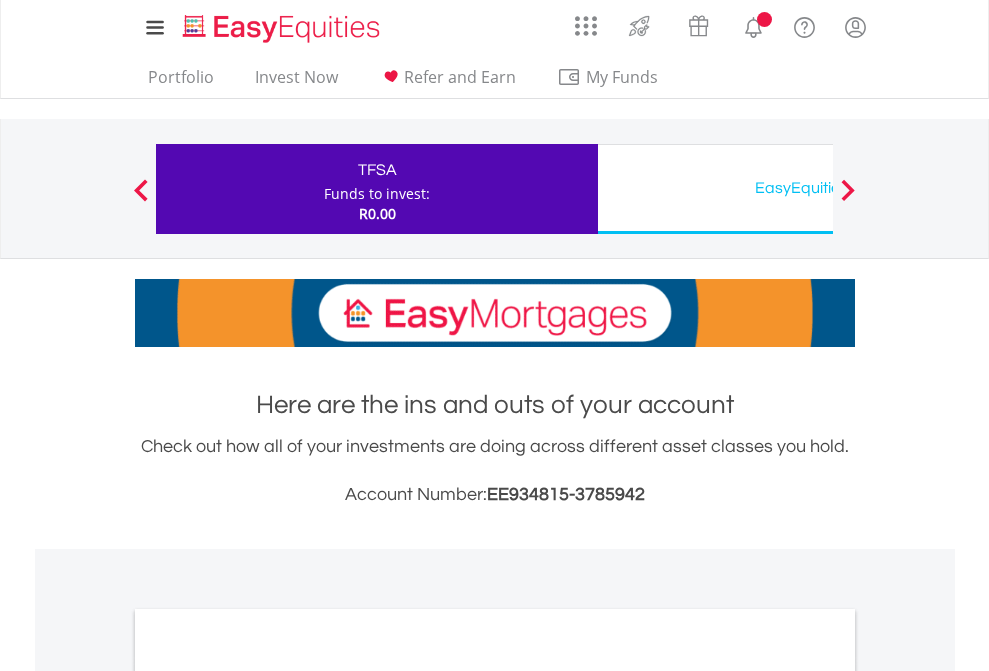 scroll, scrollTop: 0, scrollLeft: 0, axis: both 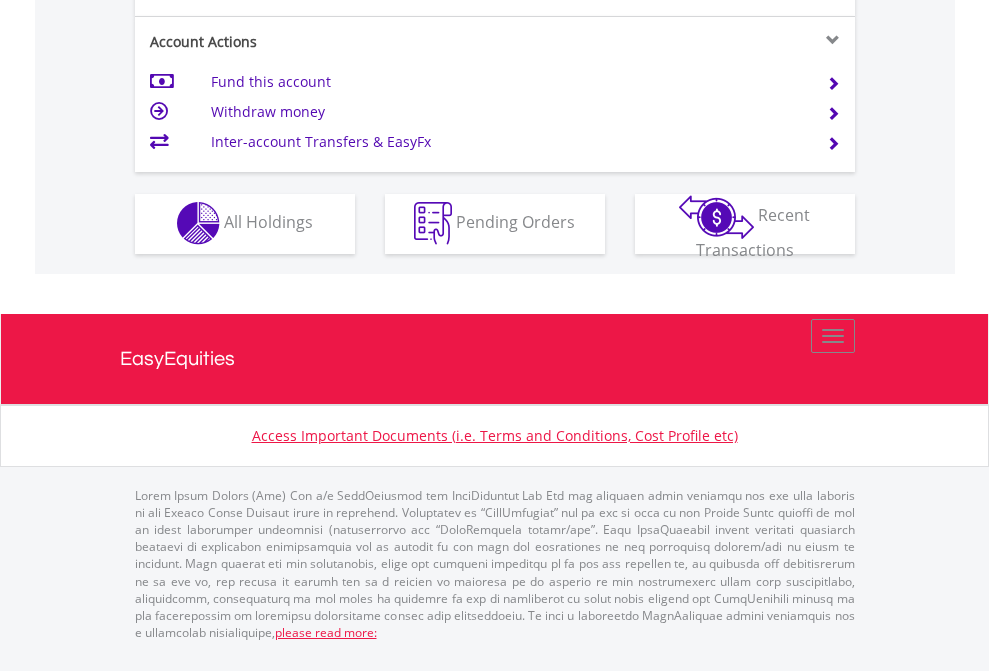 click on "Investment types" at bounding box center (706, -353) 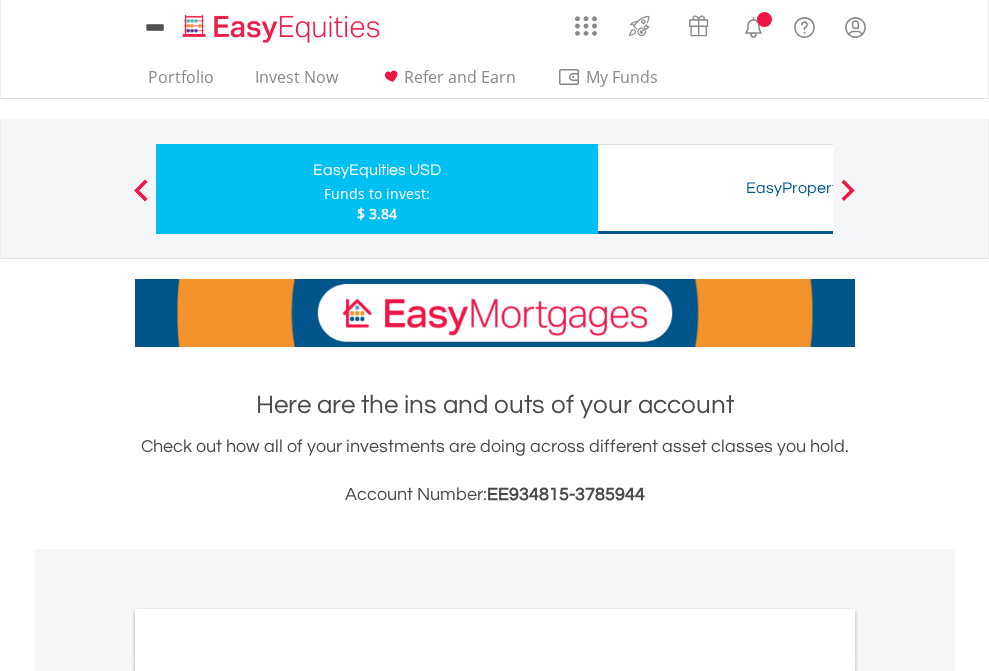 scroll, scrollTop: 0, scrollLeft: 0, axis: both 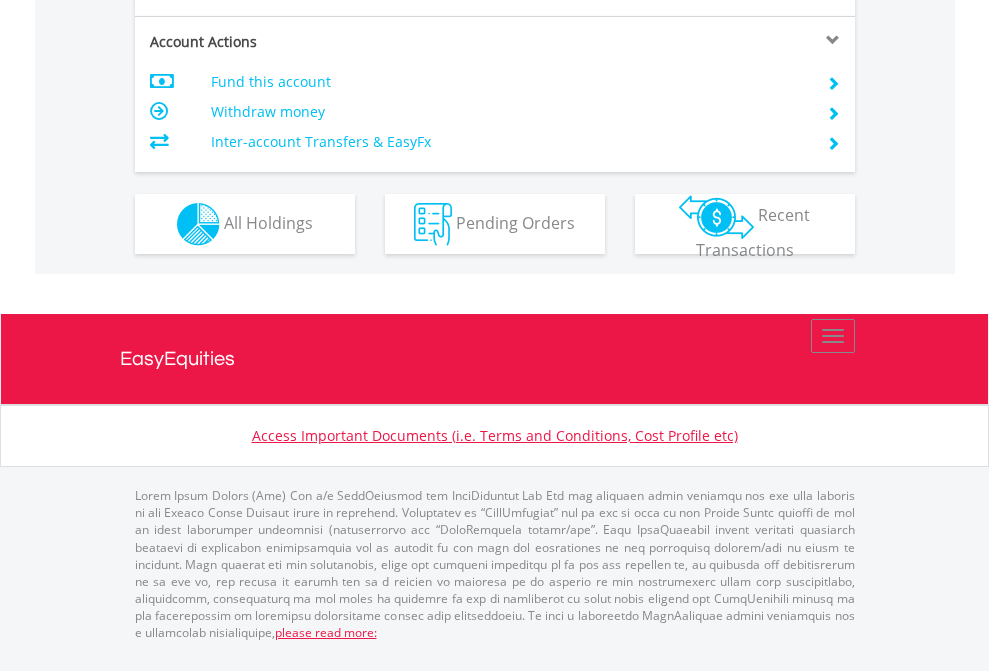 click on "Investment types" at bounding box center [706, -337] 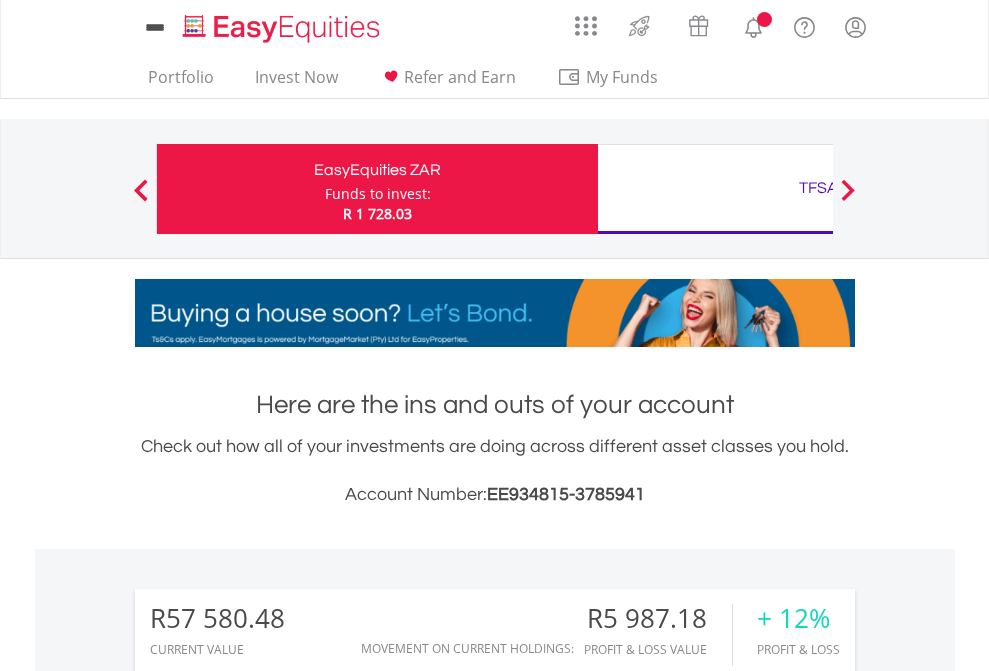 scroll, scrollTop: 0, scrollLeft: 0, axis: both 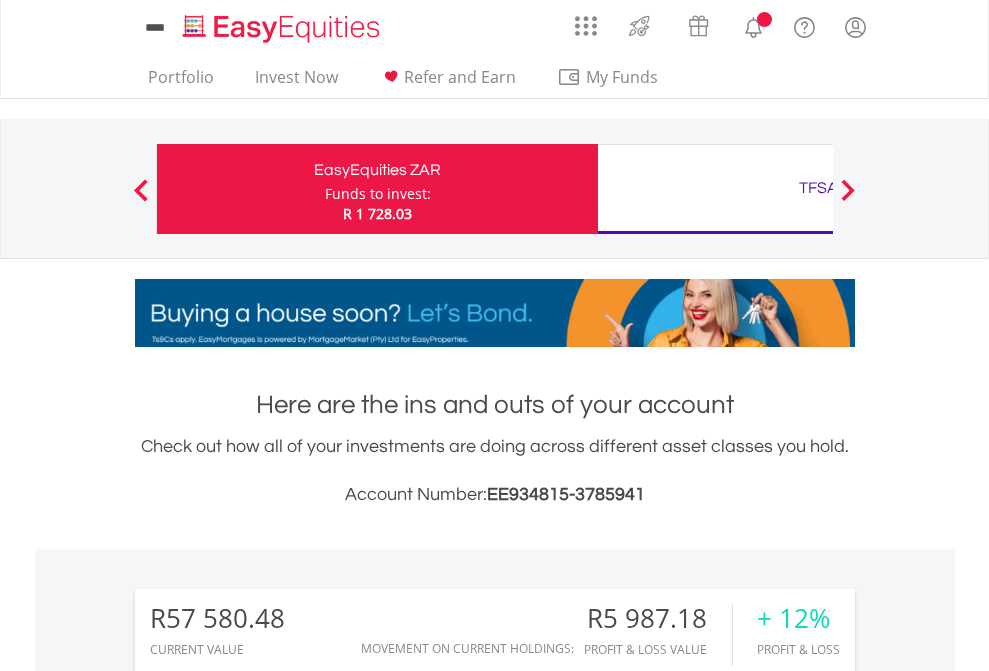 click on "All Holdings" at bounding box center (268, 1626) 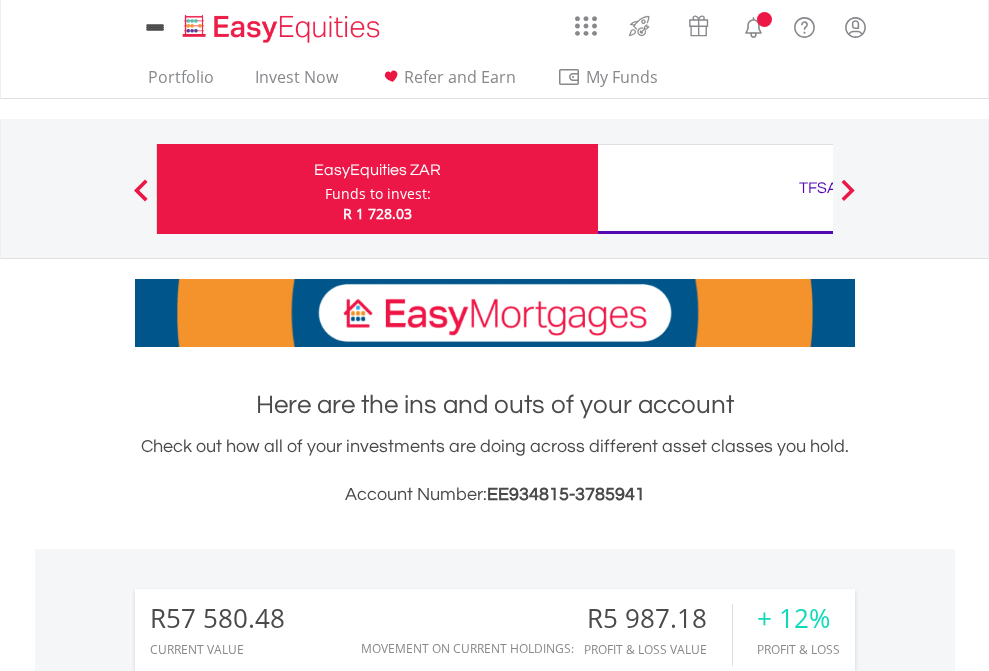 scroll, scrollTop: 999808, scrollLeft: 999687, axis: both 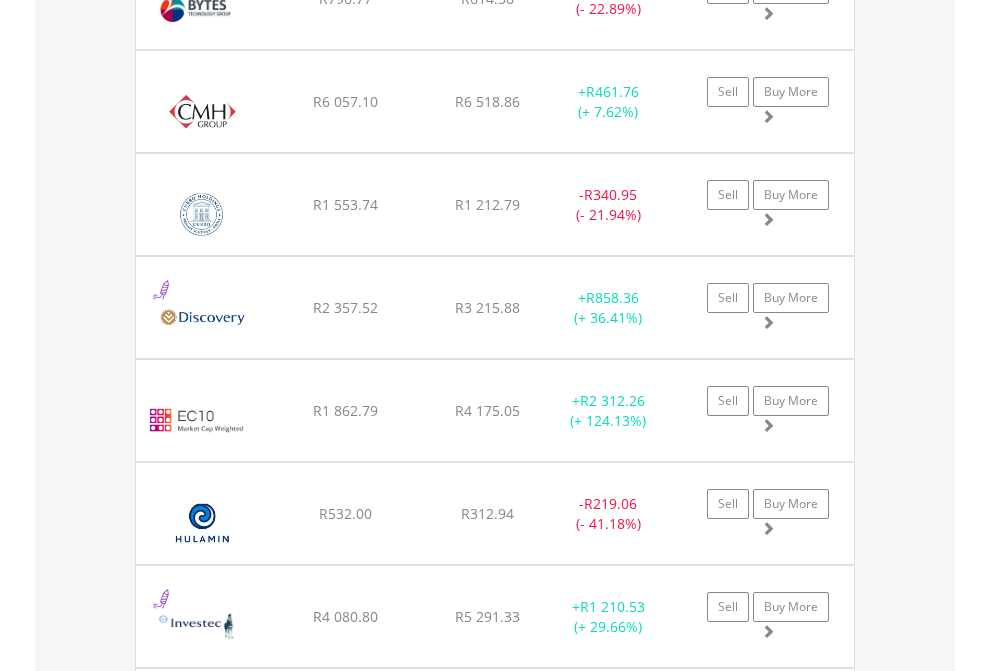 click on "TFSA" at bounding box center (818, -2196) 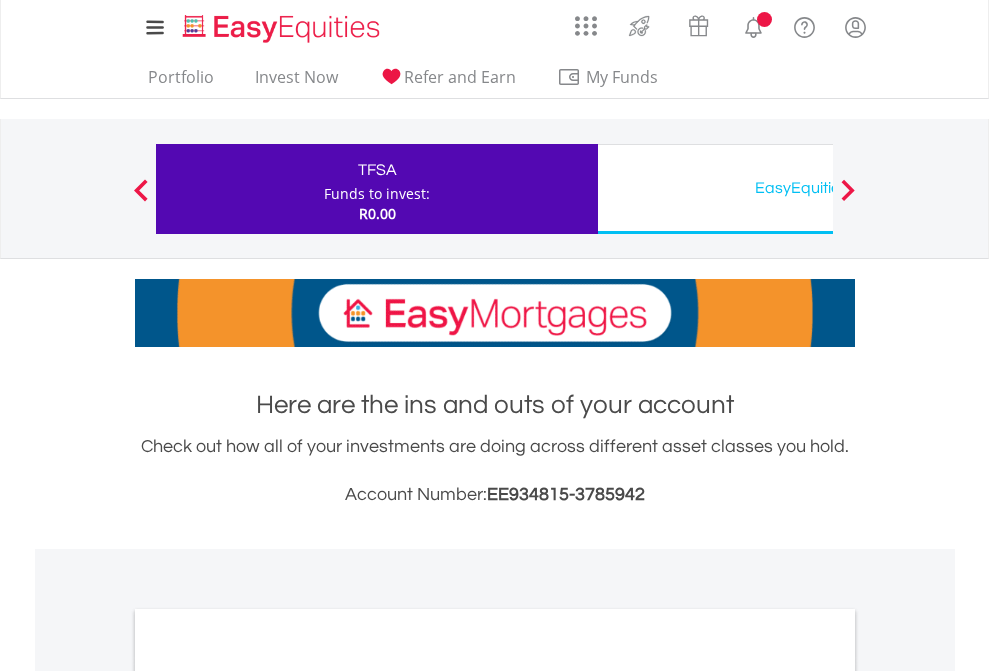 scroll, scrollTop: 0, scrollLeft: 0, axis: both 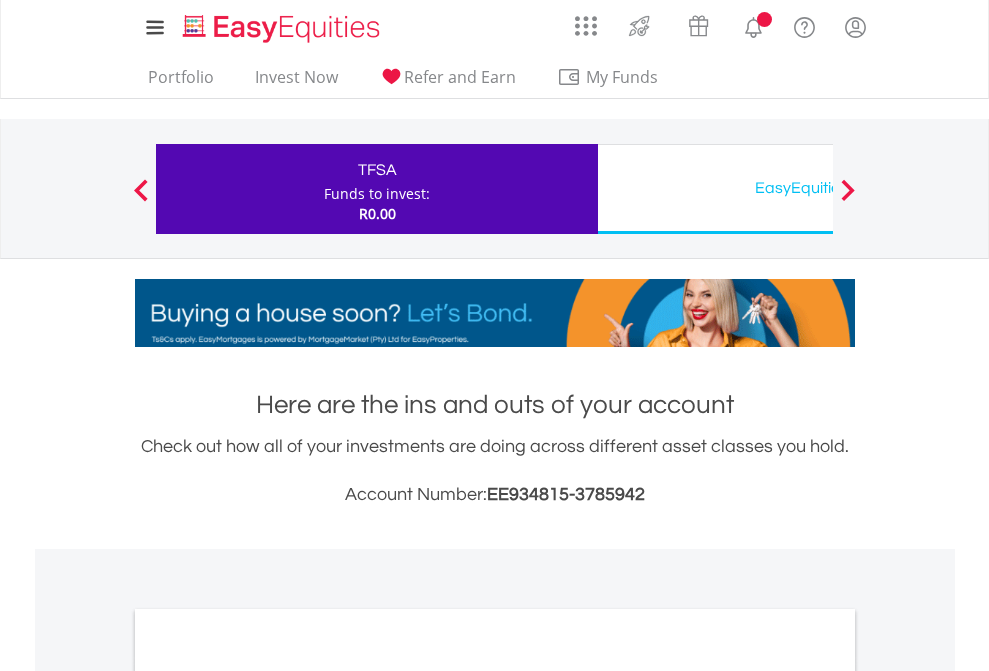 click on "All Holdings" at bounding box center (268, 1096) 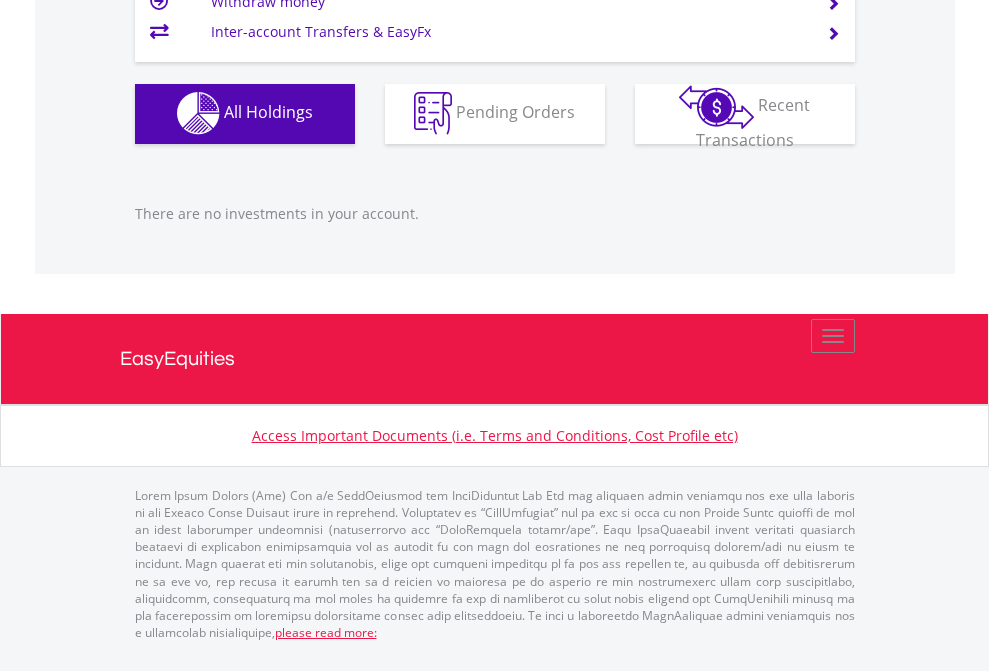 scroll, scrollTop: 1980, scrollLeft: 0, axis: vertical 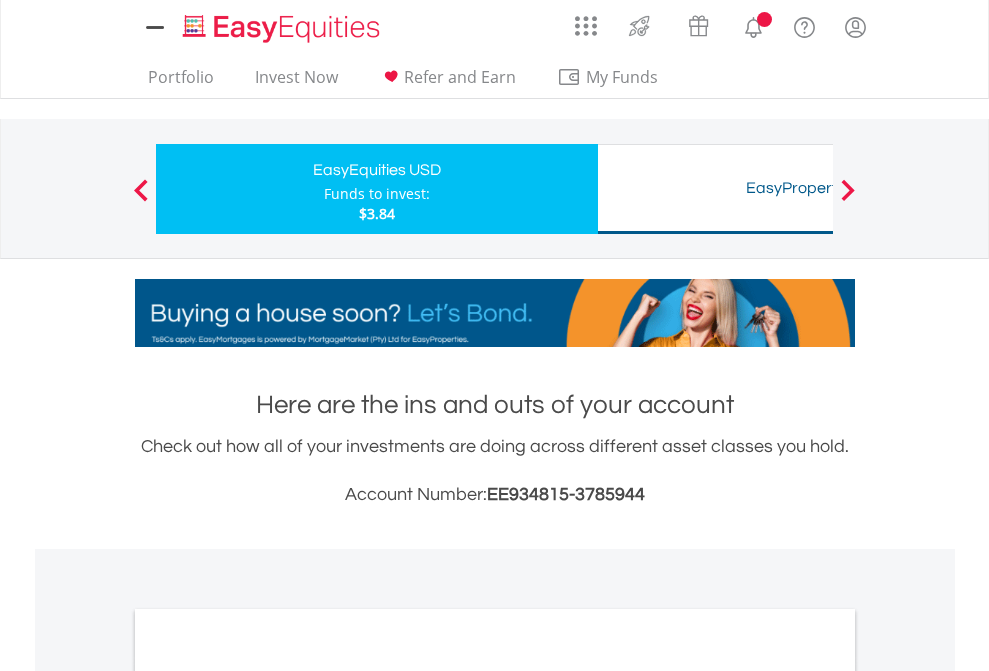 click on "All Holdings" at bounding box center [268, 1096] 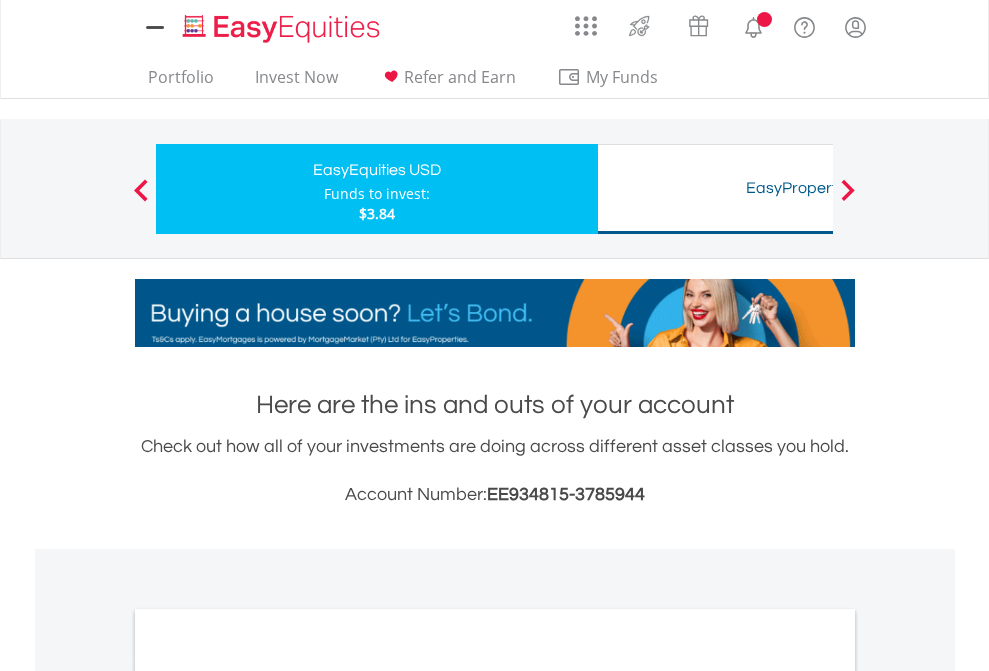 scroll, scrollTop: 1202, scrollLeft: 0, axis: vertical 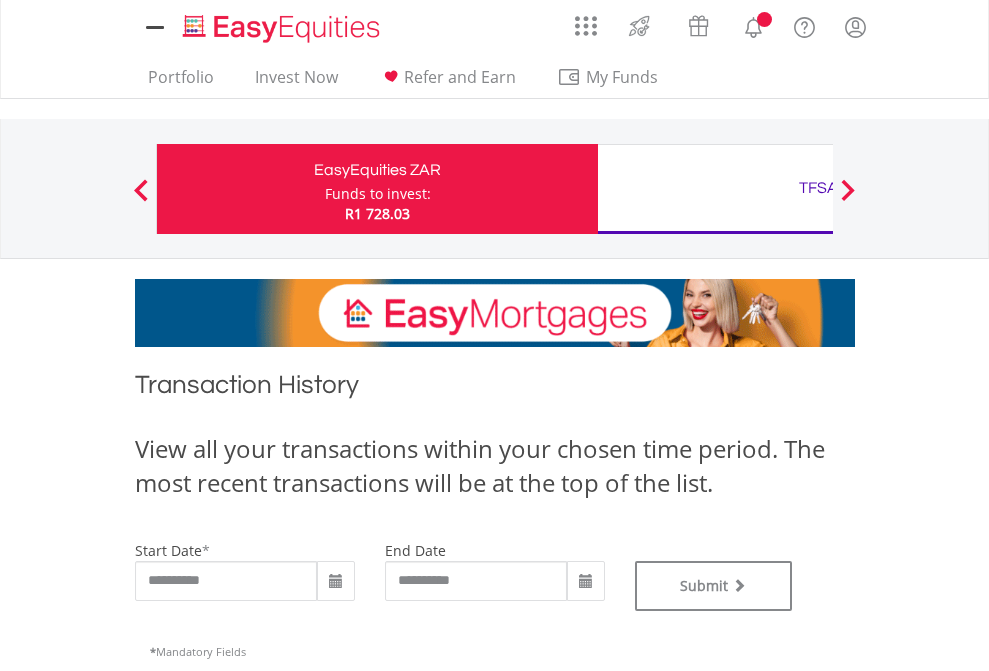 type on "**********" 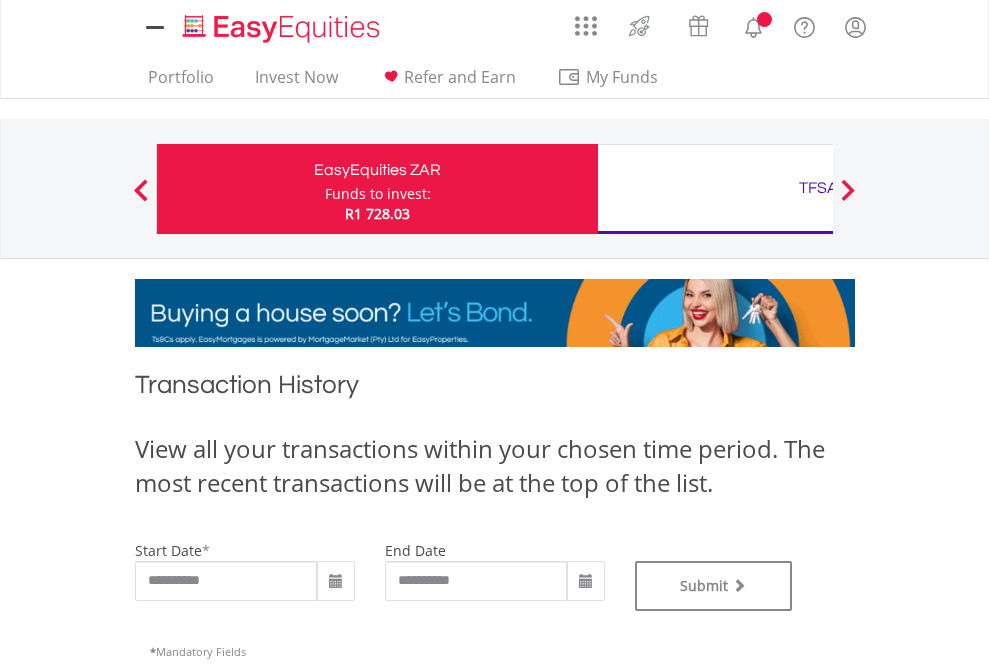 type on "**********" 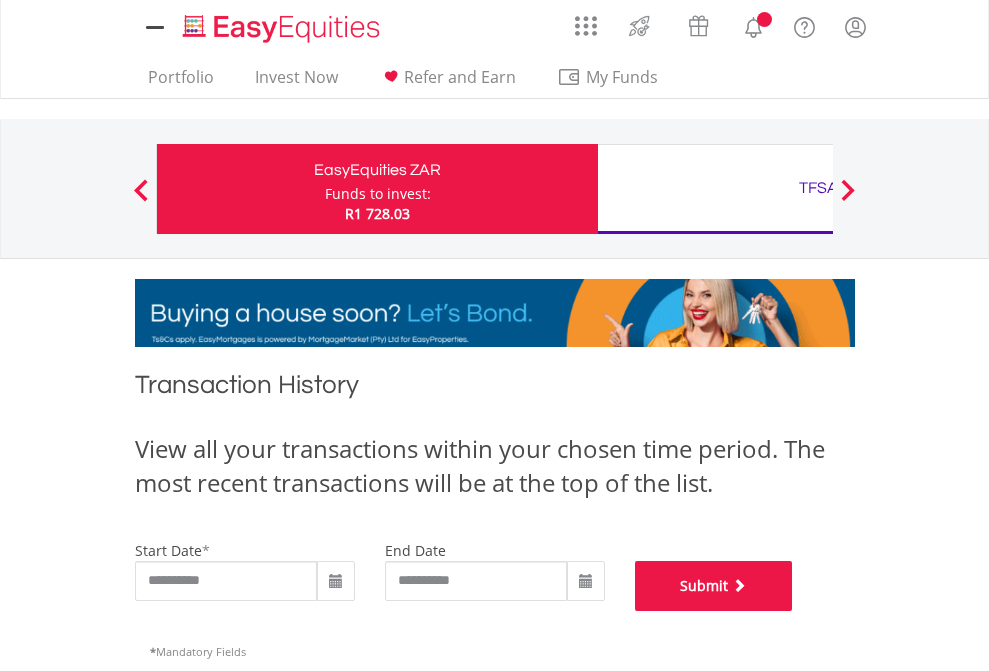 click on "Submit" at bounding box center [714, 586] 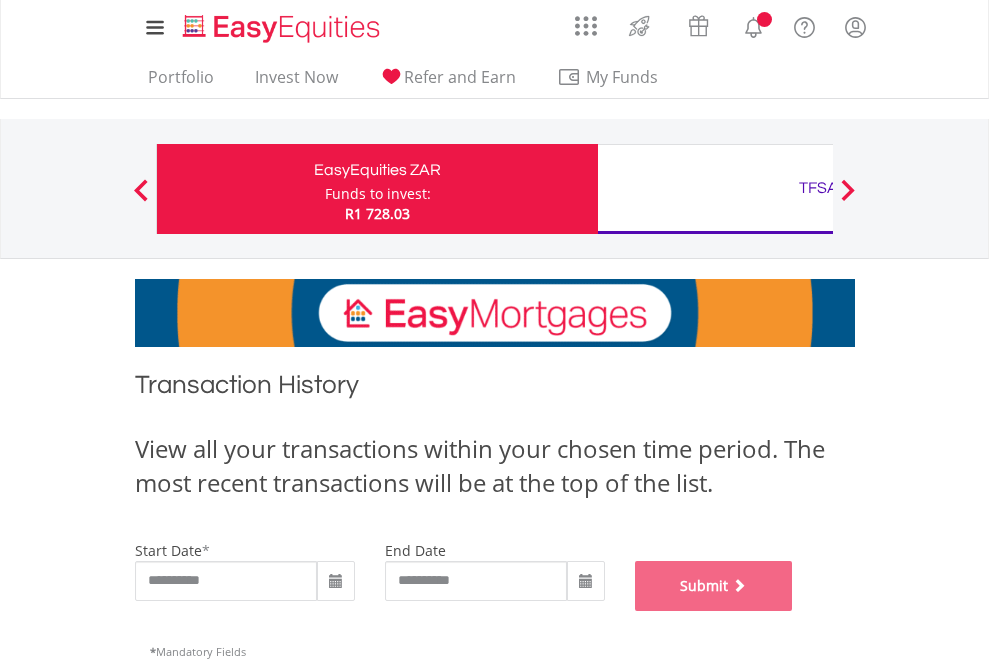 scroll, scrollTop: 811, scrollLeft: 0, axis: vertical 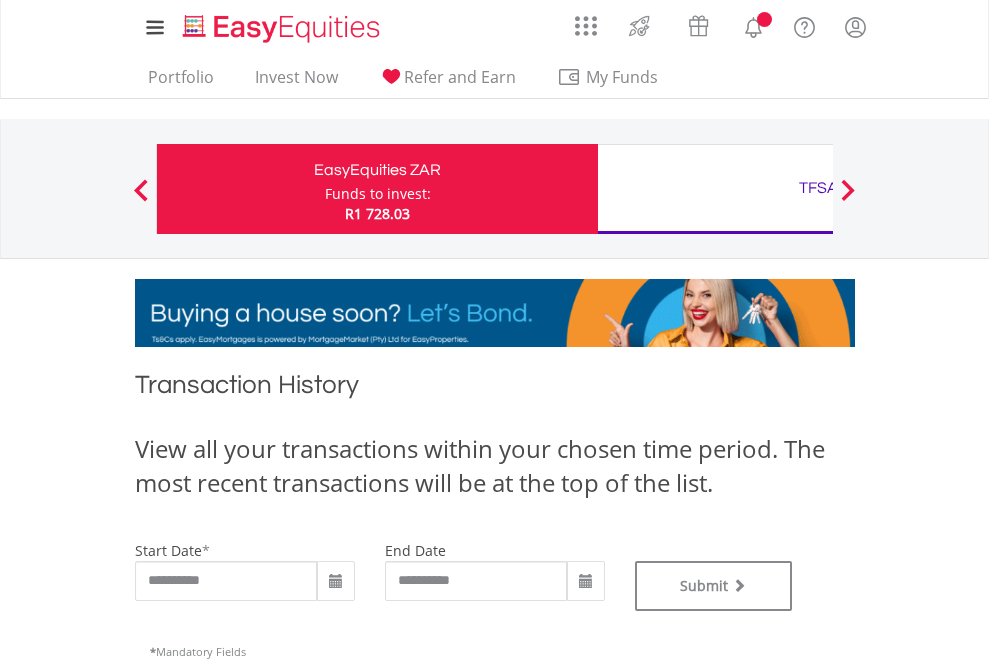 click on "TFSA" at bounding box center (818, 188) 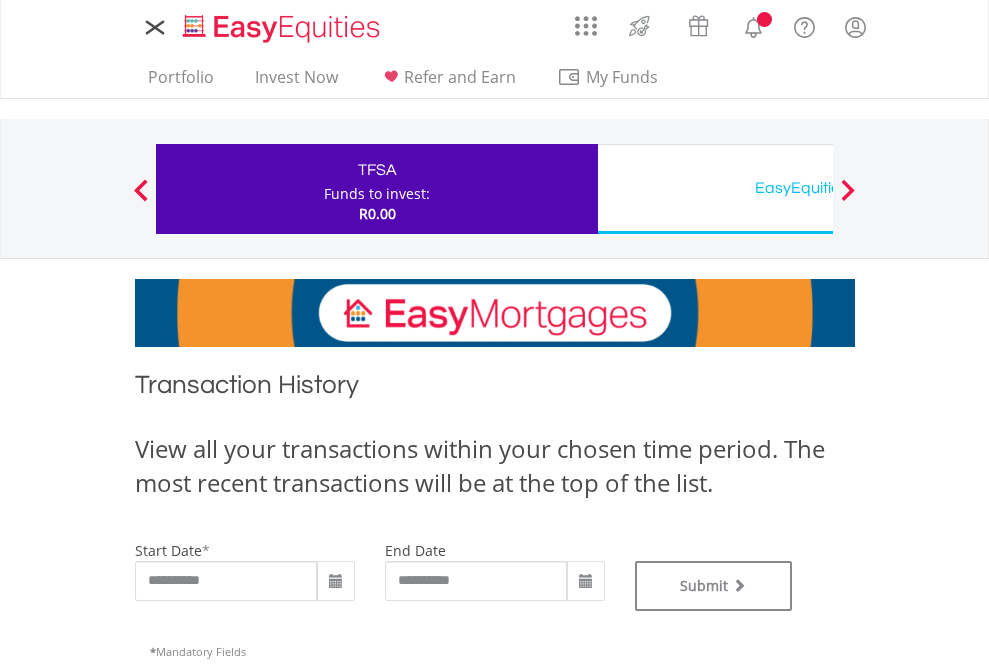 scroll, scrollTop: 0, scrollLeft: 0, axis: both 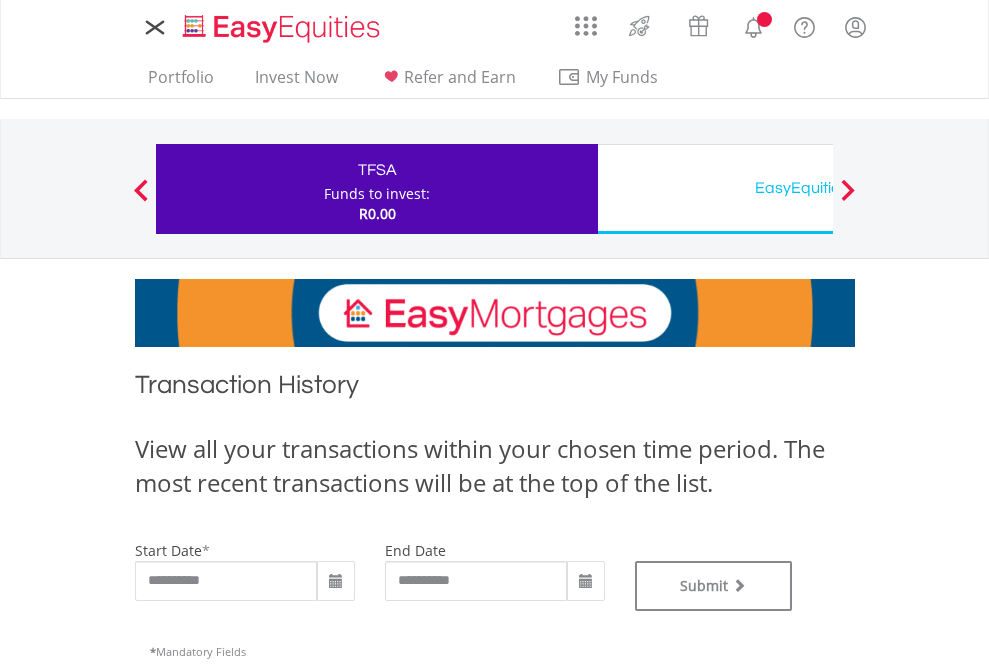 type on "**********" 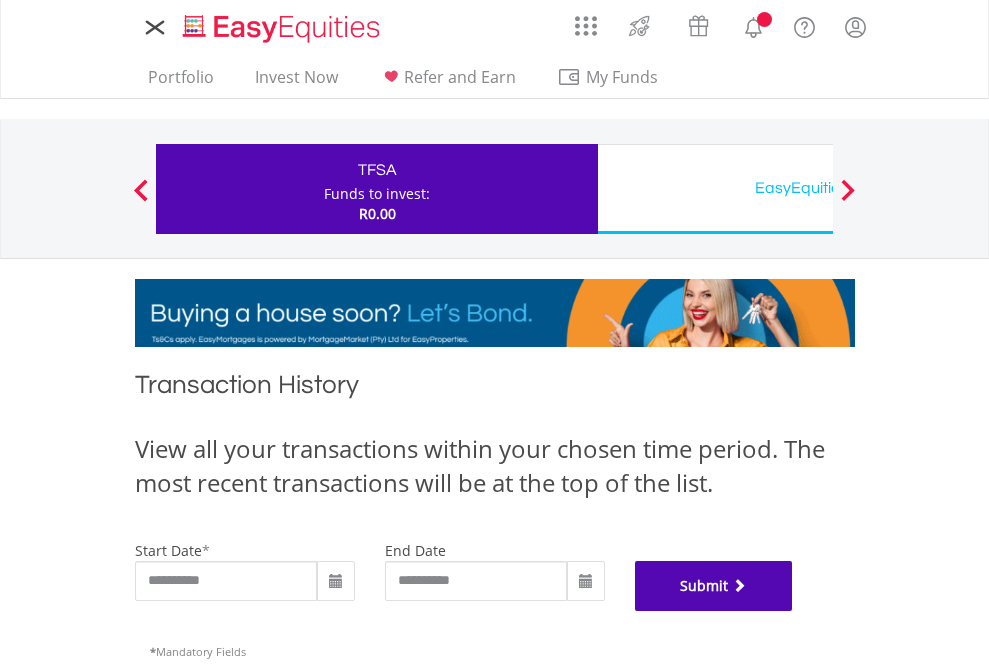 click on "Submit" at bounding box center (714, 586) 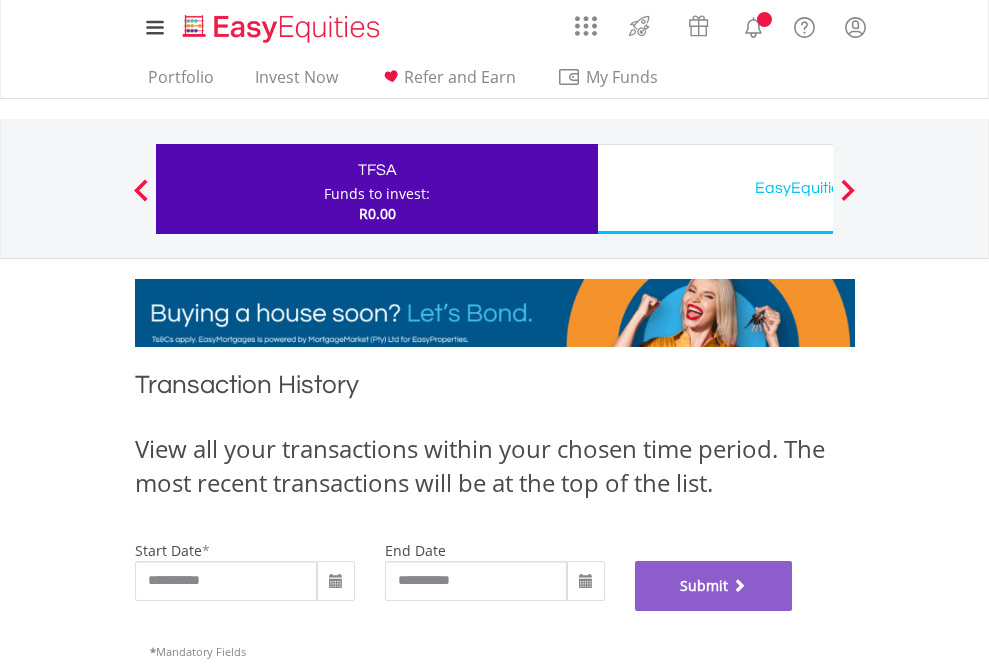 scroll, scrollTop: 811, scrollLeft: 0, axis: vertical 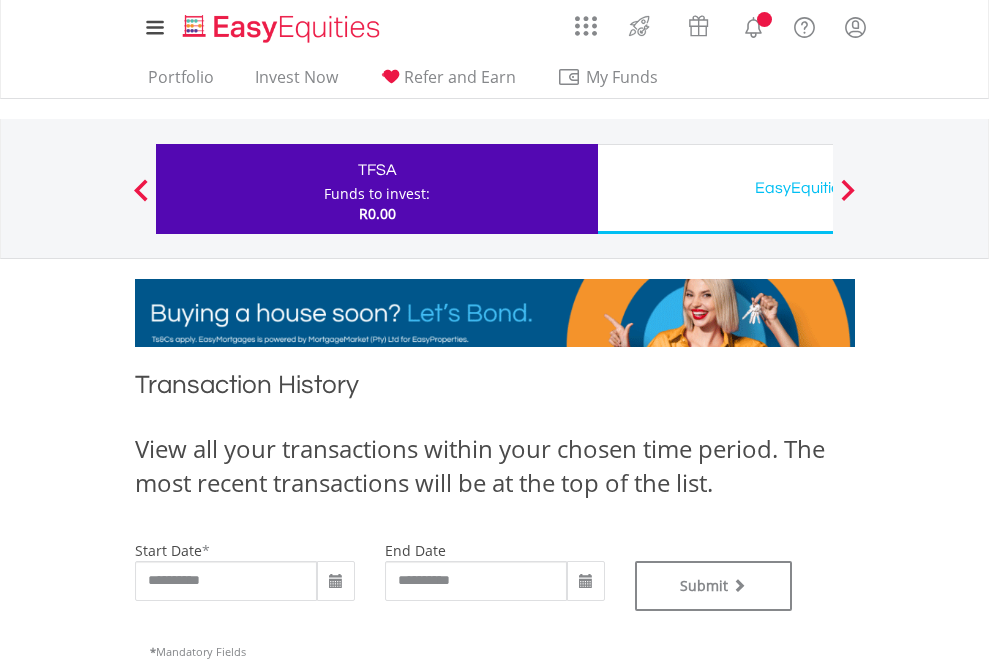 click on "EasyEquities USD" at bounding box center (818, 188) 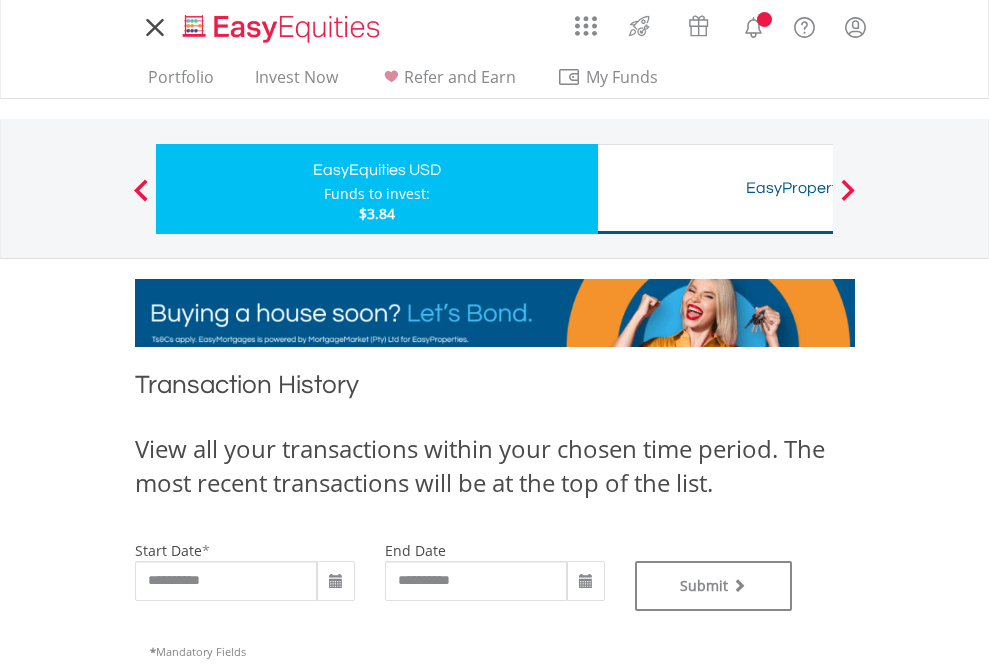 scroll, scrollTop: 0, scrollLeft: 0, axis: both 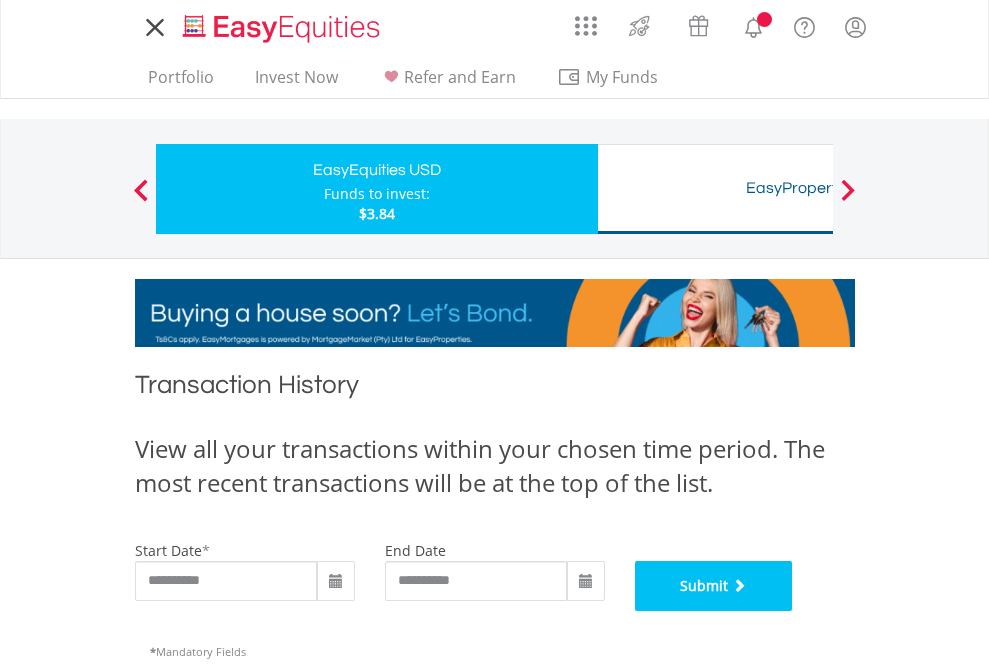 click on "Submit" at bounding box center [714, 586] 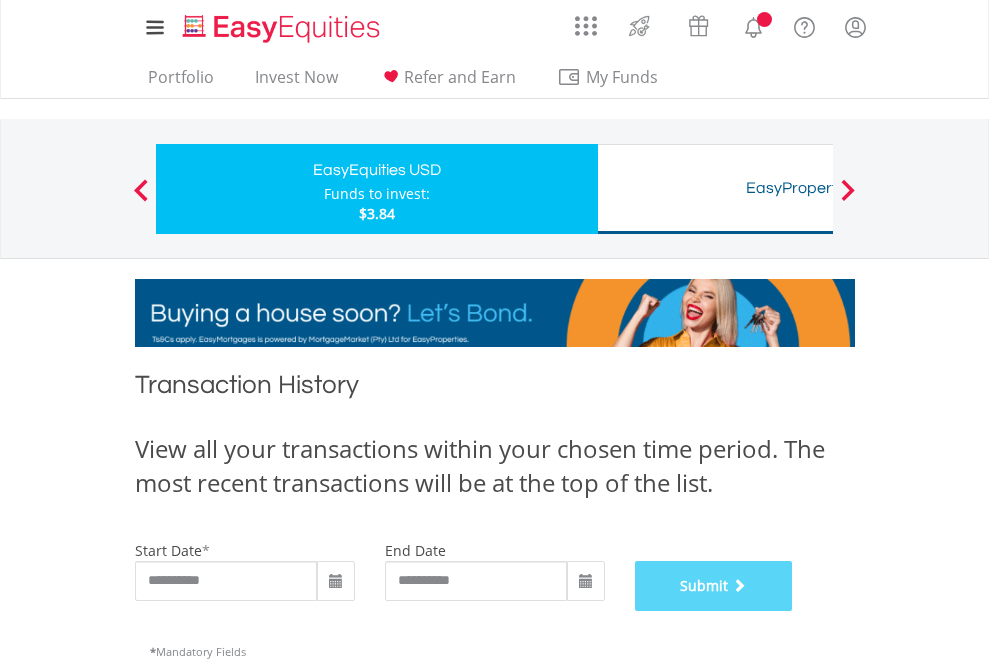 scroll, scrollTop: 811, scrollLeft: 0, axis: vertical 